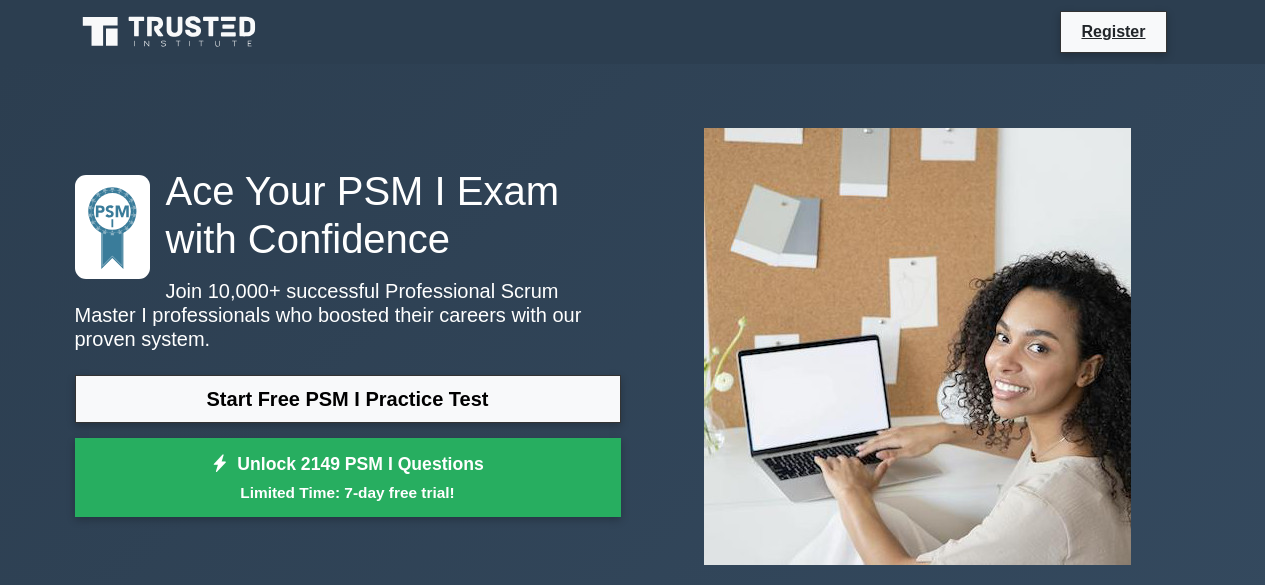 scroll, scrollTop: 0, scrollLeft: 0, axis: both 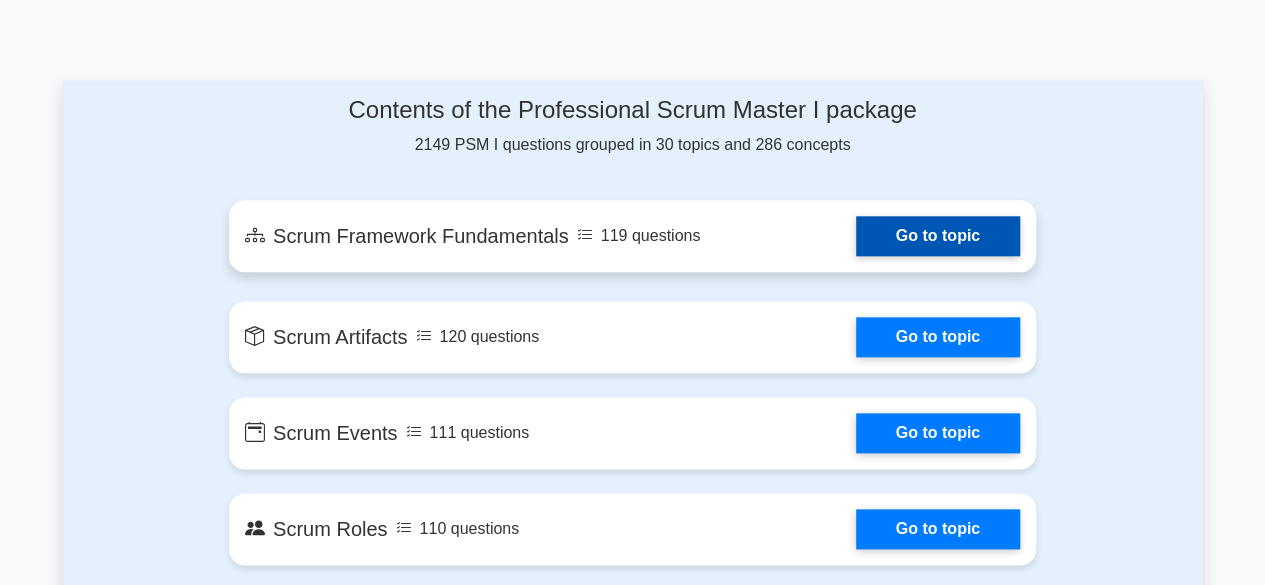 click on "Go to topic" at bounding box center (938, 236) 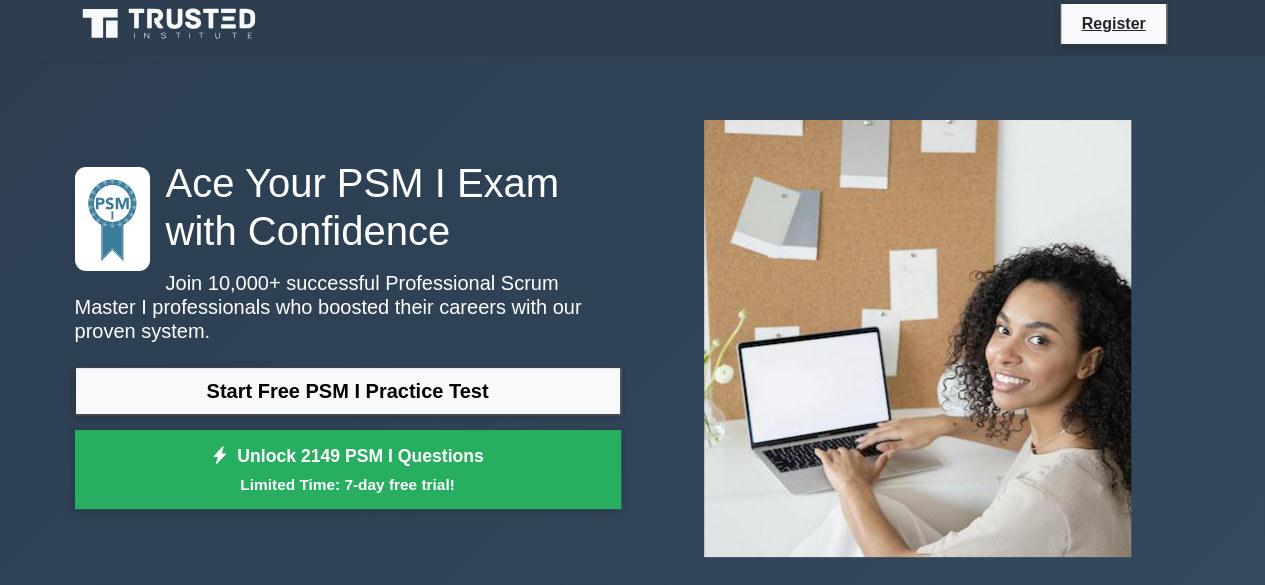 scroll, scrollTop: 0, scrollLeft: 0, axis: both 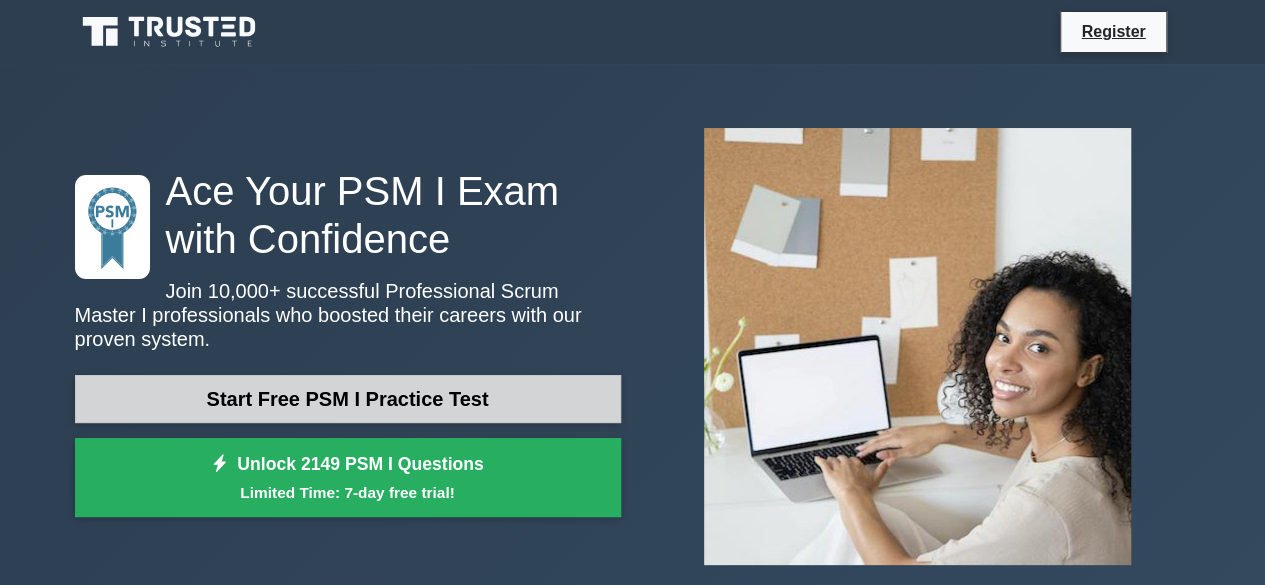 click on "Start Free PSM I Practice Test" at bounding box center [348, 399] 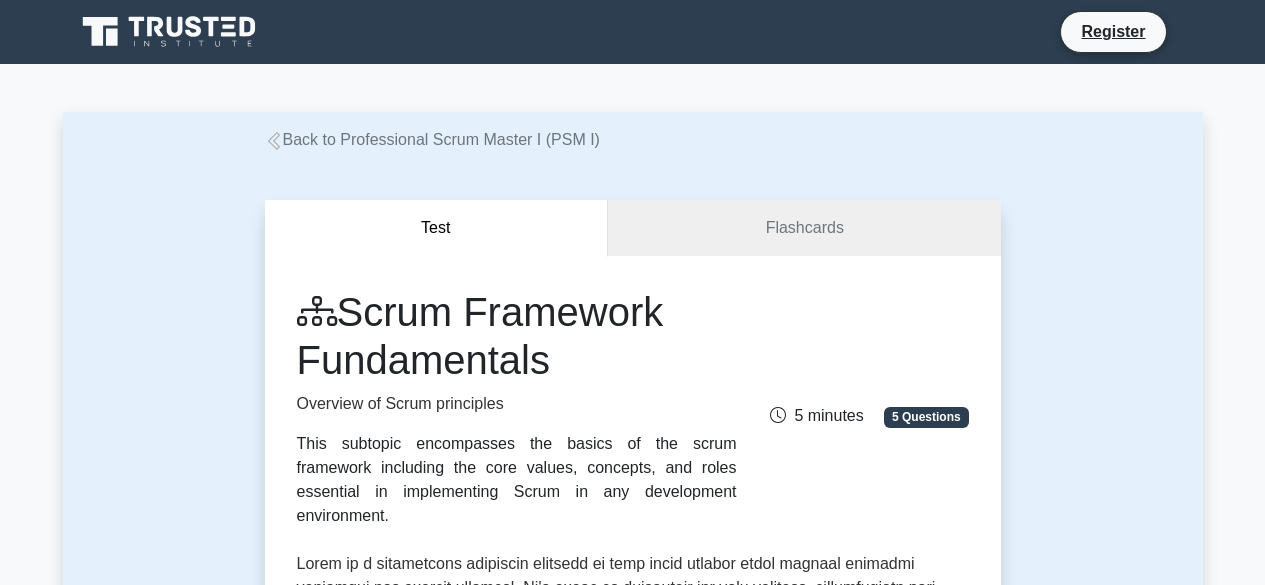 scroll, scrollTop: 0, scrollLeft: 0, axis: both 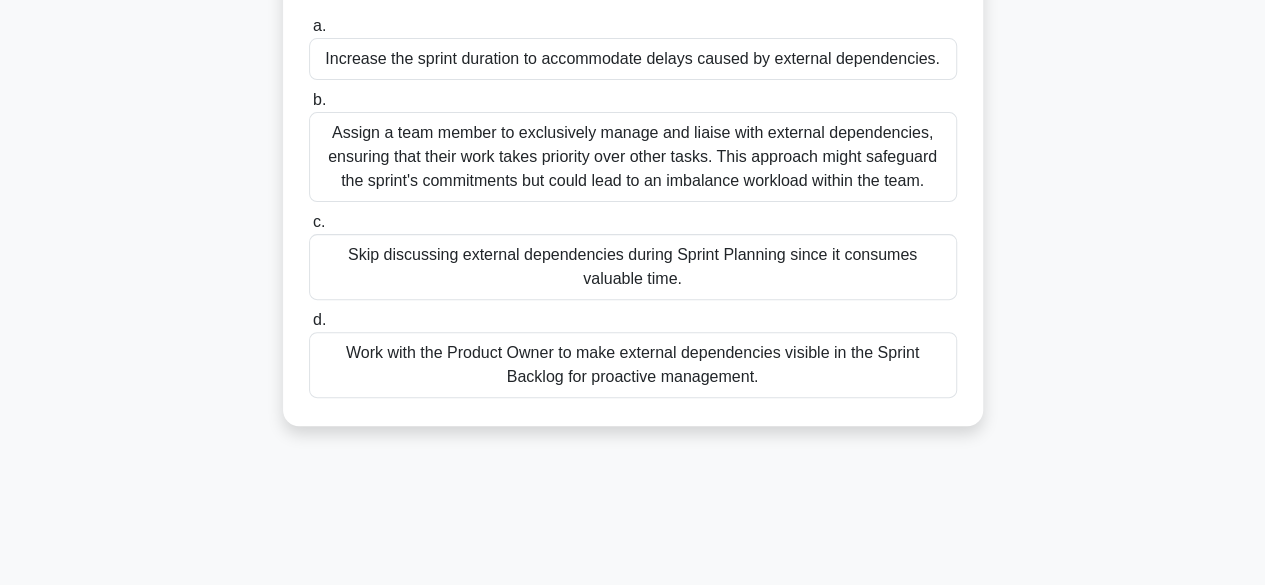click on "Work with the Product Owner to make external dependencies visible in the Sprint Backlog for proactive management." at bounding box center (633, 365) 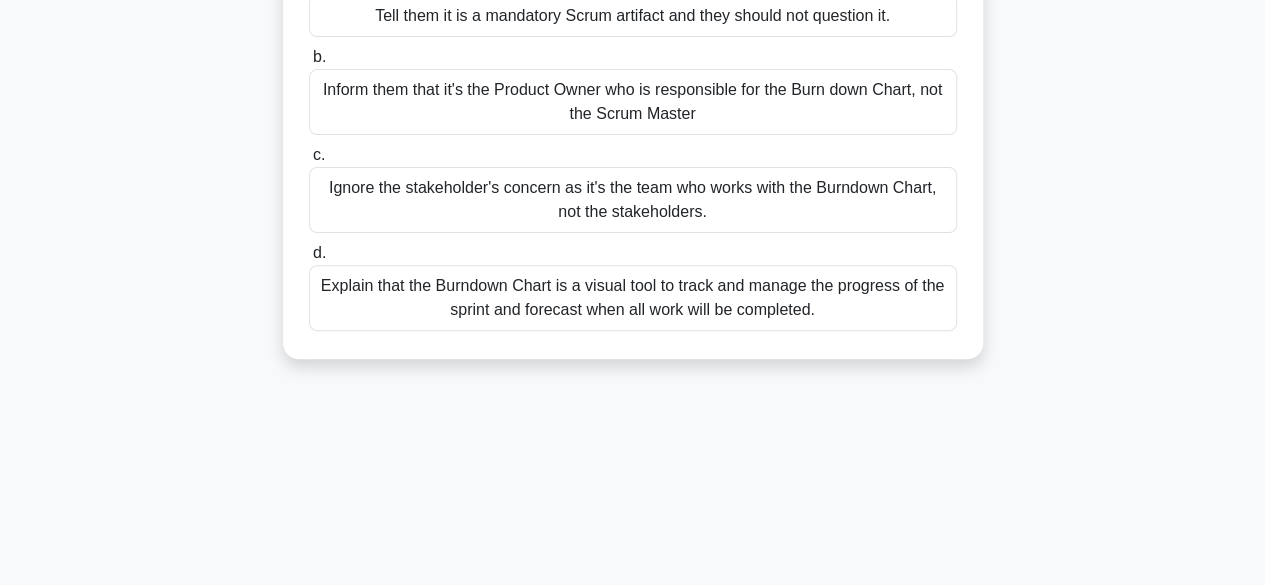 click on "A Stakeholder questions the purpose and value of the Sprint Burndown Chart. As a Scrum Master, how would you respond?
.spinner_0XTQ{transform-origin:center;animation:spinner_y6GP .75s linear infinite}@keyframes spinner_y6GP{100%{transform:rotate(360deg)}}
a.
Tell them it is a mandatory Scrum artifact and they should not question it.
b. c. d." at bounding box center [633, 130] 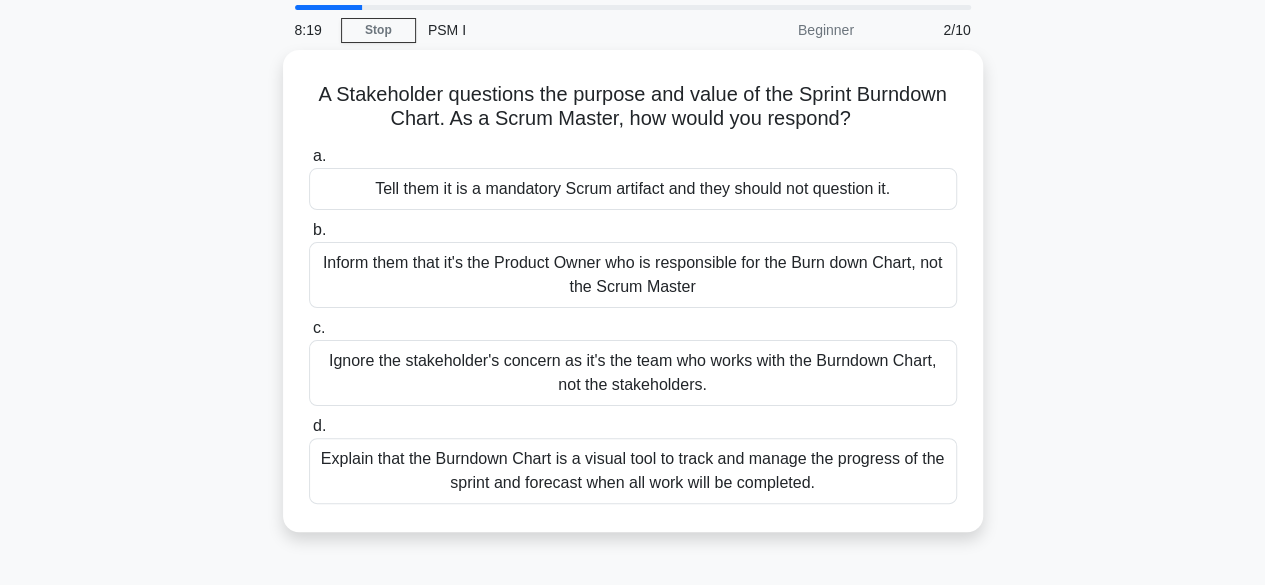 scroll, scrollTop: 0, scrollLeft: 0, axis: both 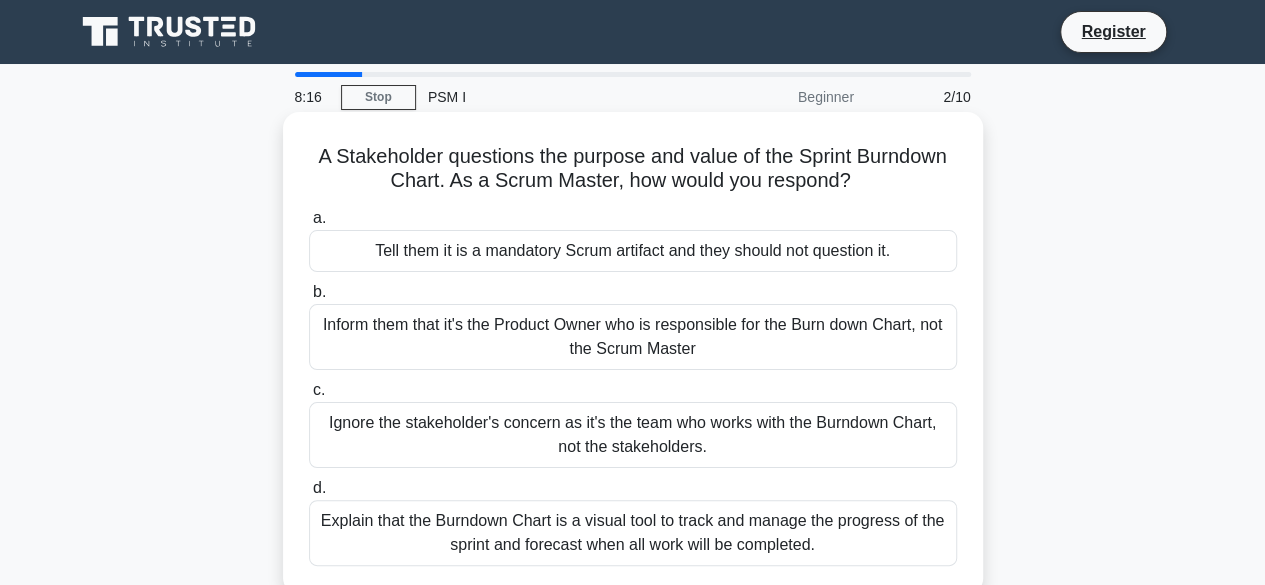 click on "d.
Explain that the Burndown Chart is a visual tool to track and manage the progress of the sprint and forecast when all work will be completed." at bounding box center (633, 521) 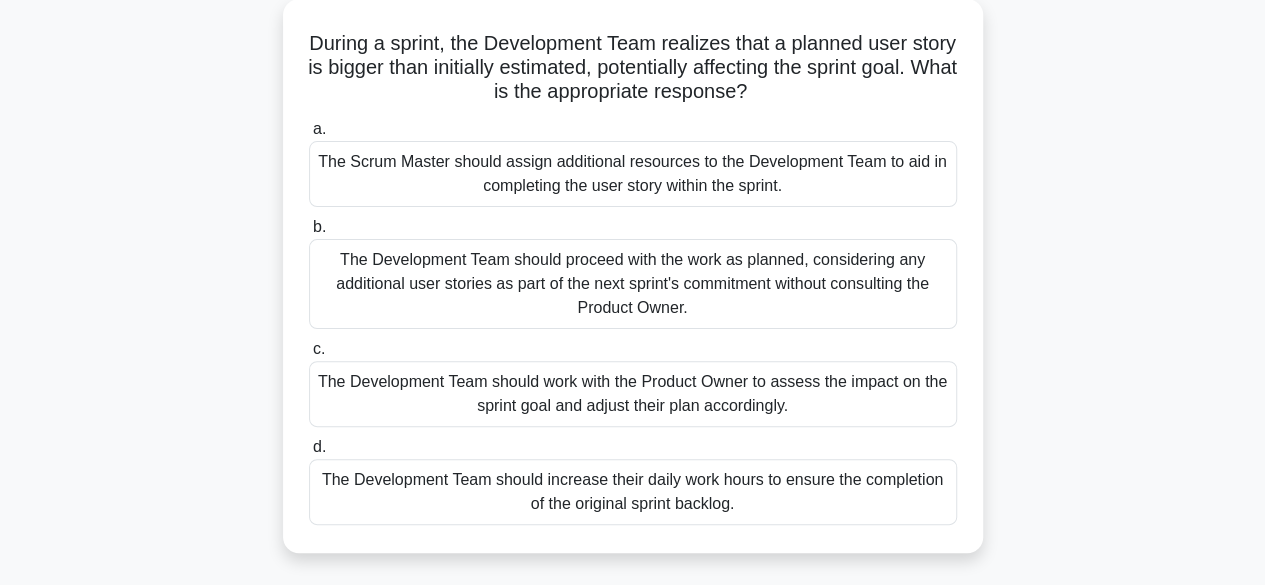 scroll, scrollTop: 120, scrollLeft: 0, axis: vertical 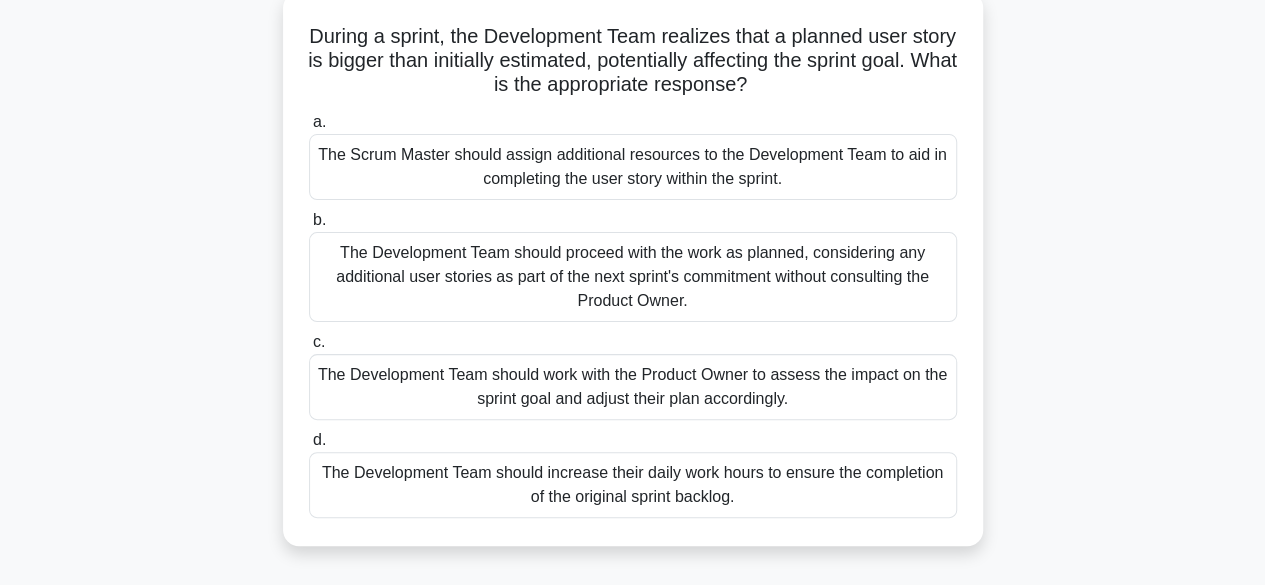 click on "The Development Team should increase their daily work hours to ensure the completion of the original sprint backlog." at bounding box center [633, 485] 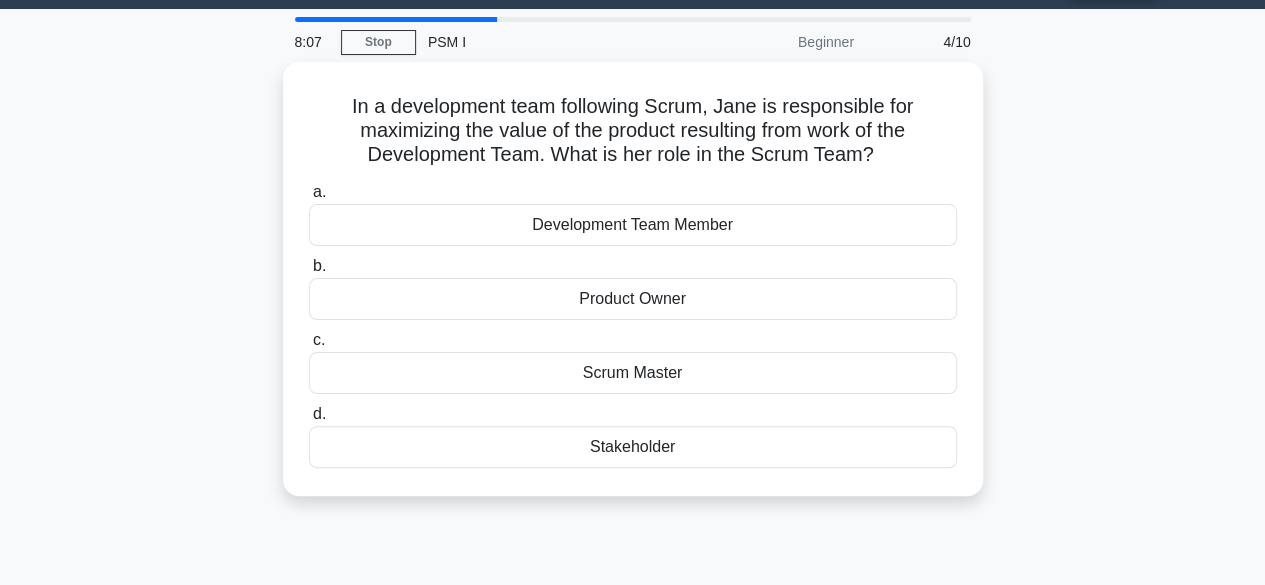 scroll, scrollTop: 0, scrollLeft: 0, axis: both 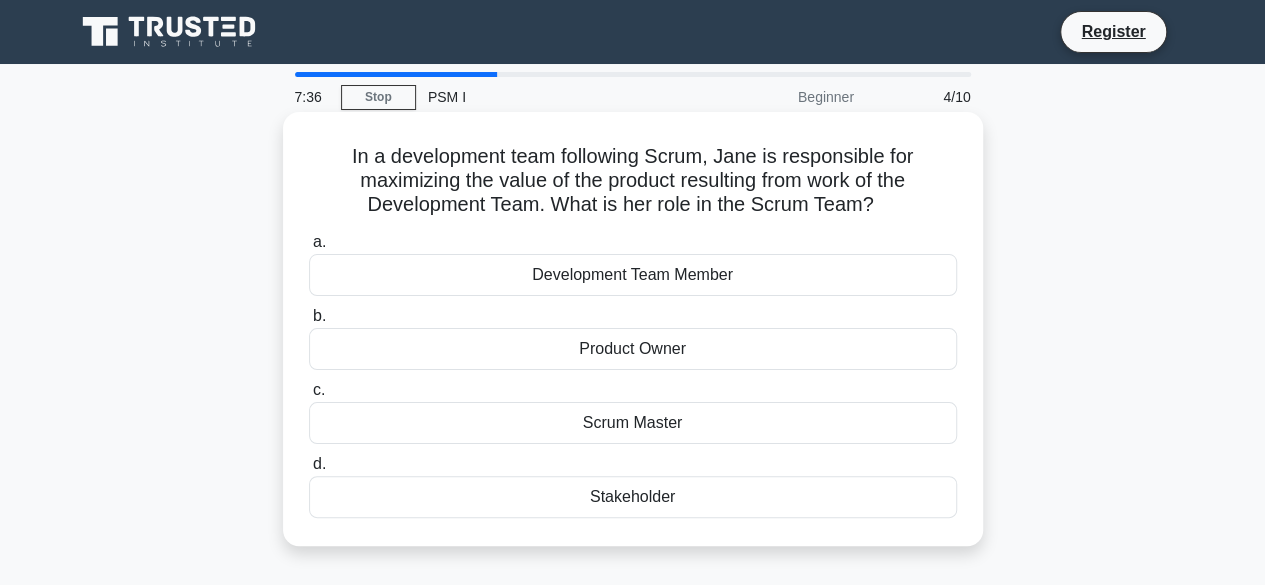 click on "Product Owner" at bounding box center [633, 349] 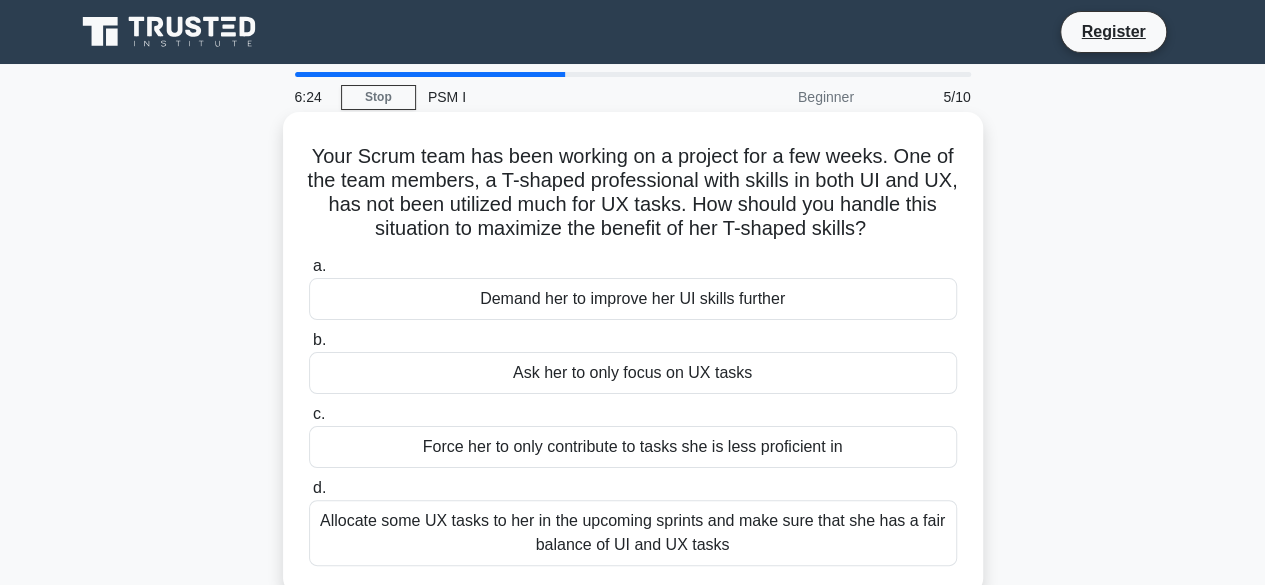click on "Allocate some UX tasks to her in the upcoming sprints and make sure that she has a fair balance of UI and UX tasks" at bounding box center [633, 533] 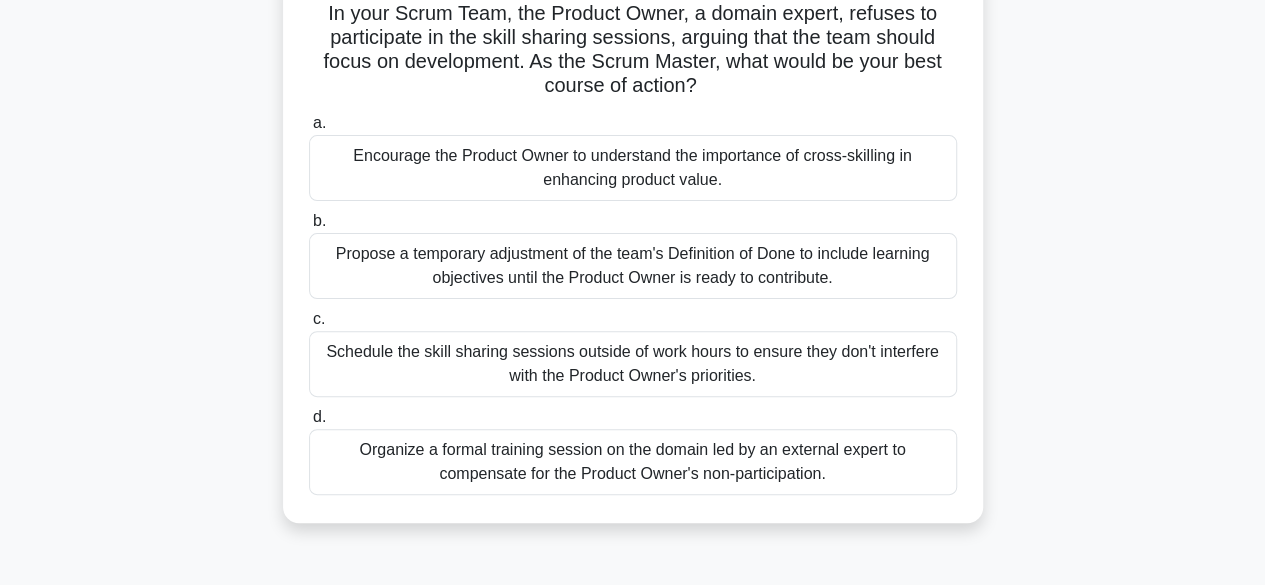 scroll, scrollTop: 160, scrollLeft: 0, axis: vertical 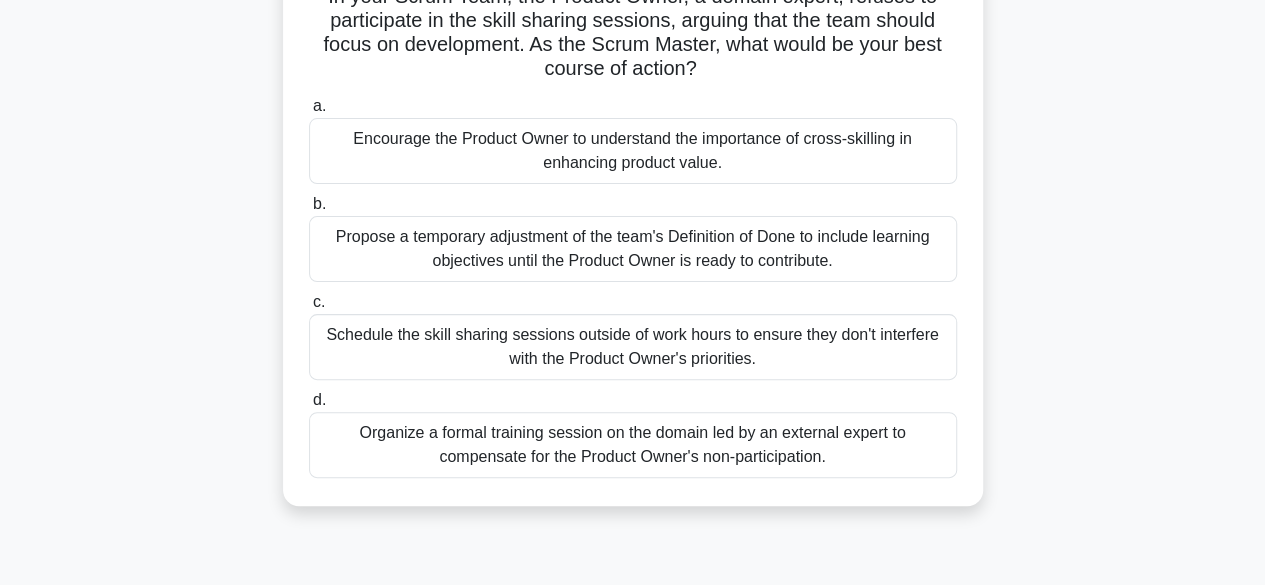 click on "Encourage the Product Owner to understand the importance of cross-skilling in enhancing product value." at bounding box center (633, 151) 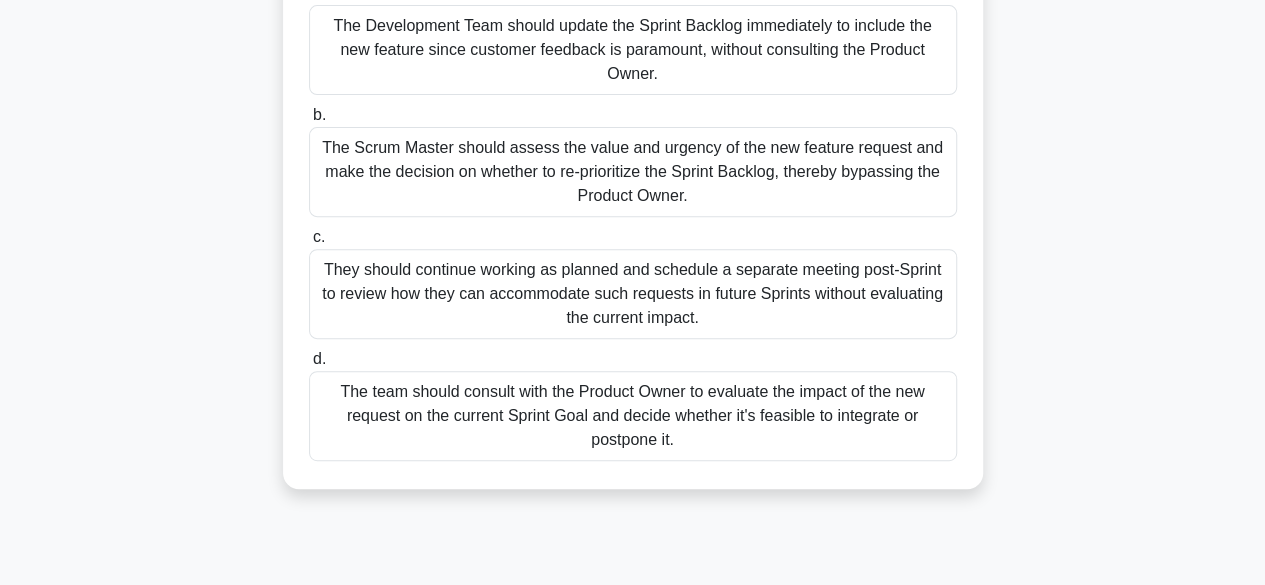 scroll, scrollTop: 280, scrollLeft: 0, axis: vertical 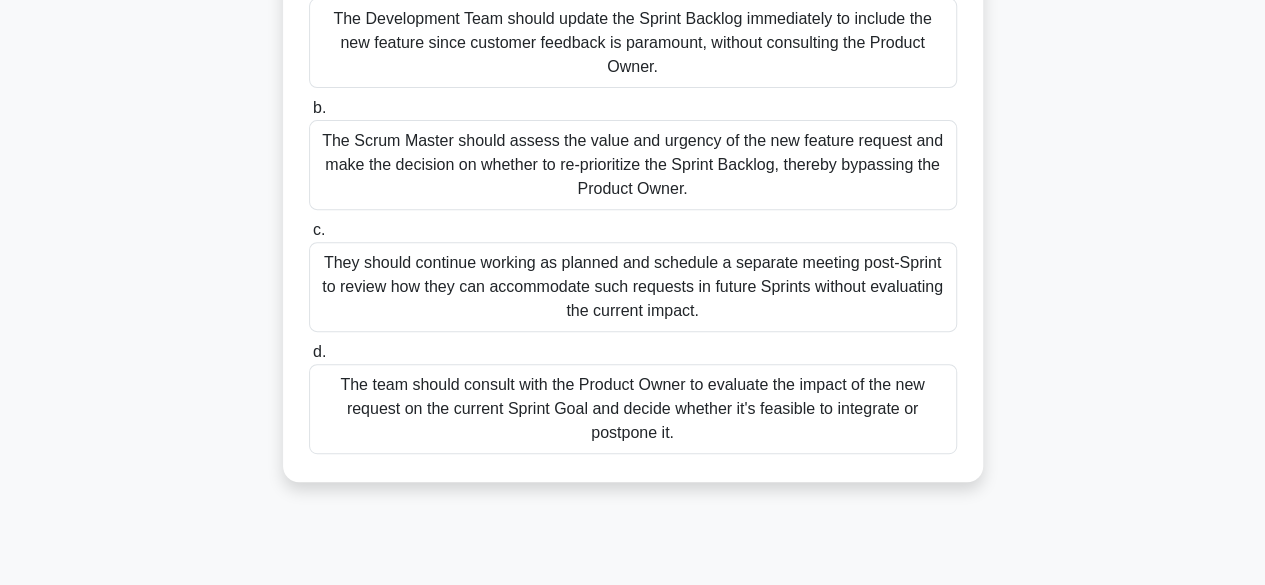 click on "The team should consult with the Product Owner to evaluate the impact of the new request on the current Sprint Goal and decide whether it's feasible to integrate or postpone it." at bounding box center (633, 409) 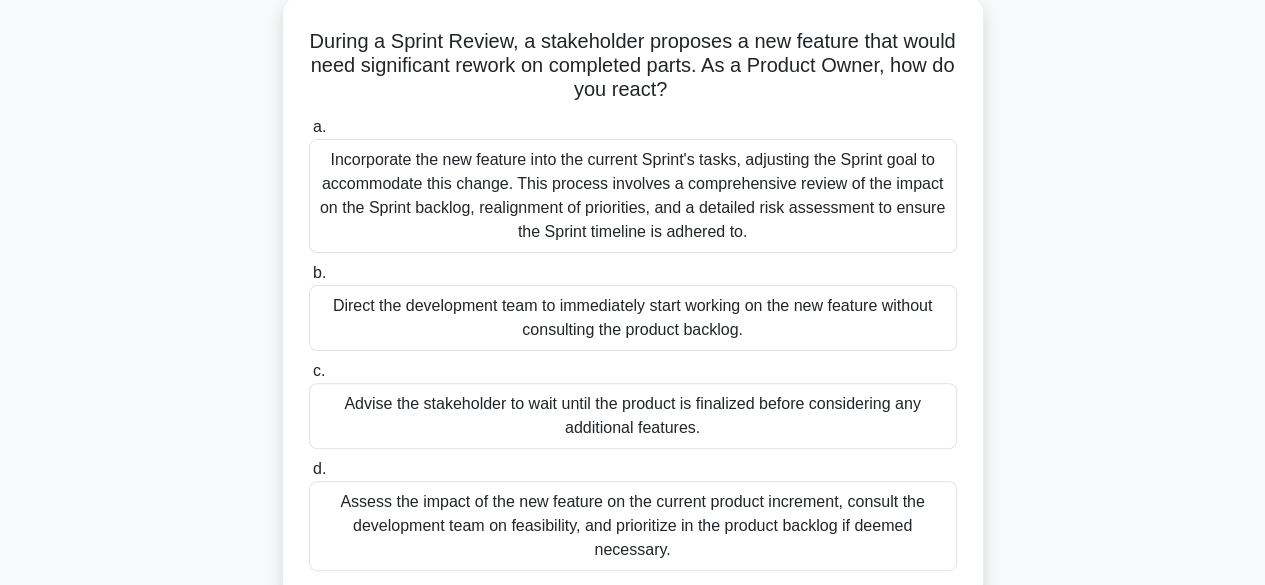 scroll, scrollTop: 160, scrollLeft: 0, axis: vertical 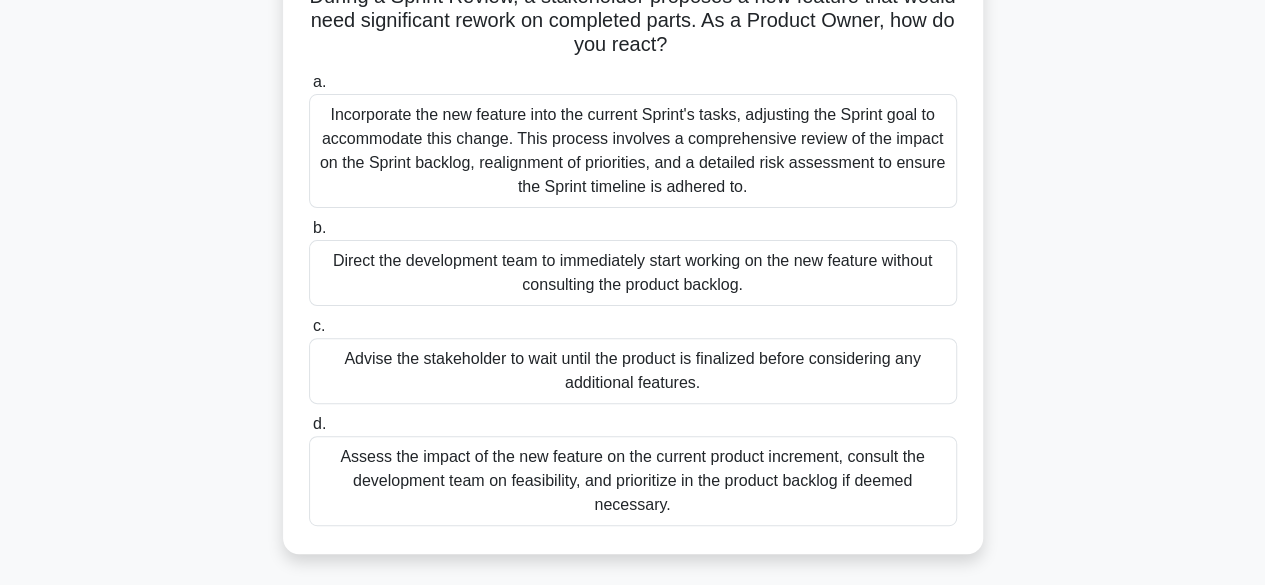 click on "Incorporate the new feature into the current Sprint's tasks, adjusting the Sprint goal to accommodate this change. This process involves a comprehensive review of the impact on the Sprint backlog, realignment of priorities, and a detailed risk assessment to ensure the Sprint timeline is adhered to." at bounding box center (633, 151) 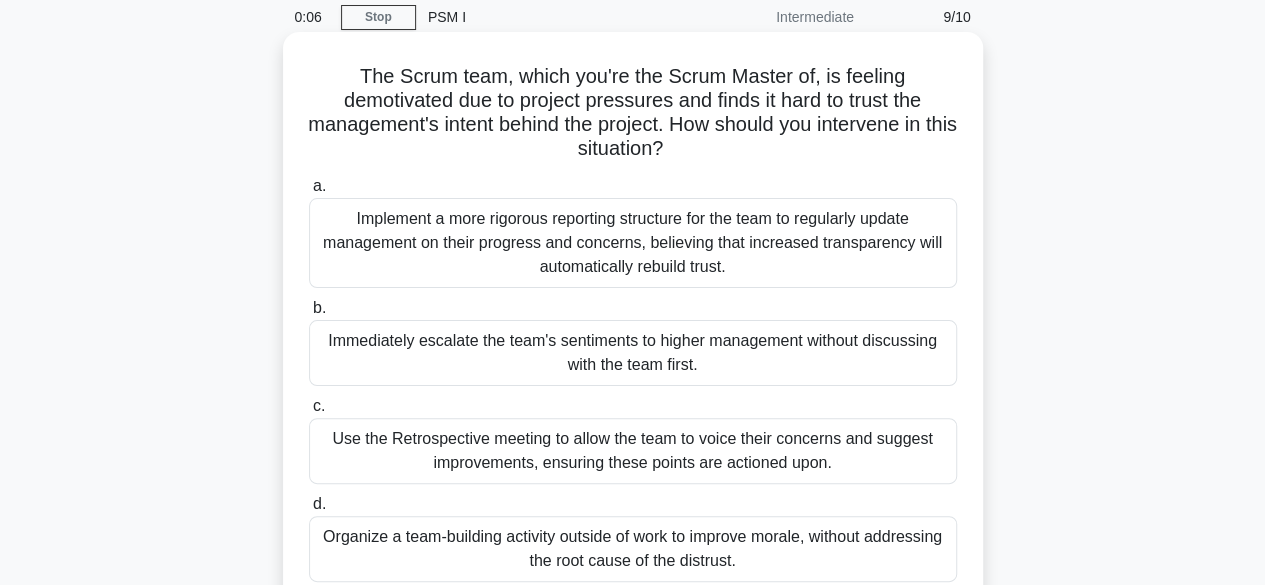 scroll, scrollTop: 120, scrollLeft: 0, axis: vertical 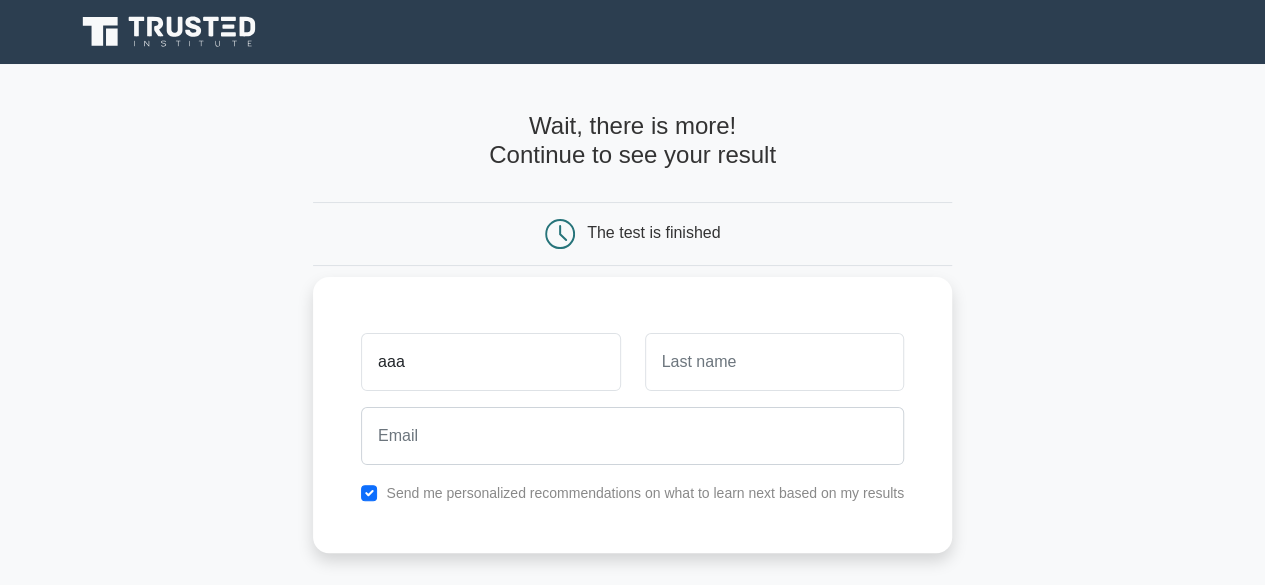 type on "aaa" 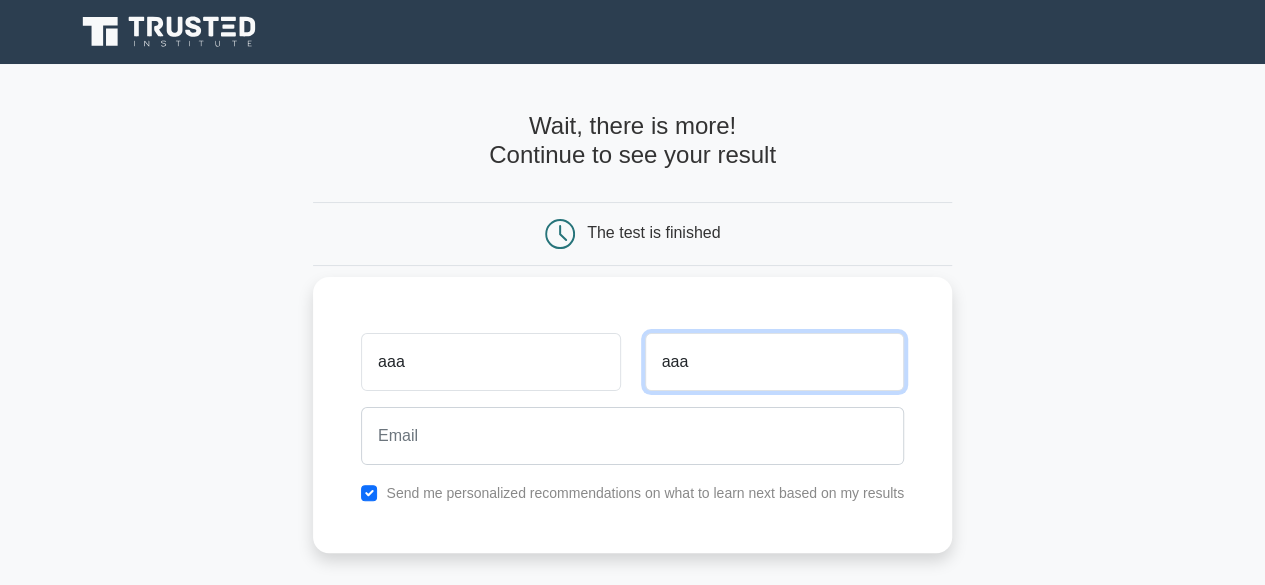 type on "aaa" 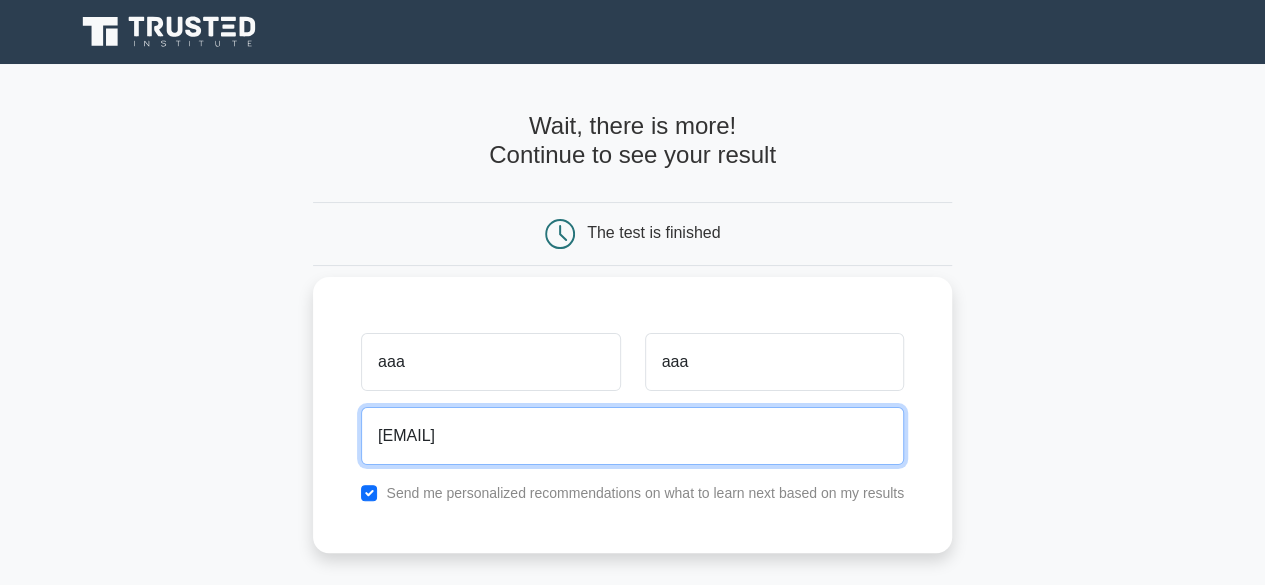 type on "[EMAIL]" 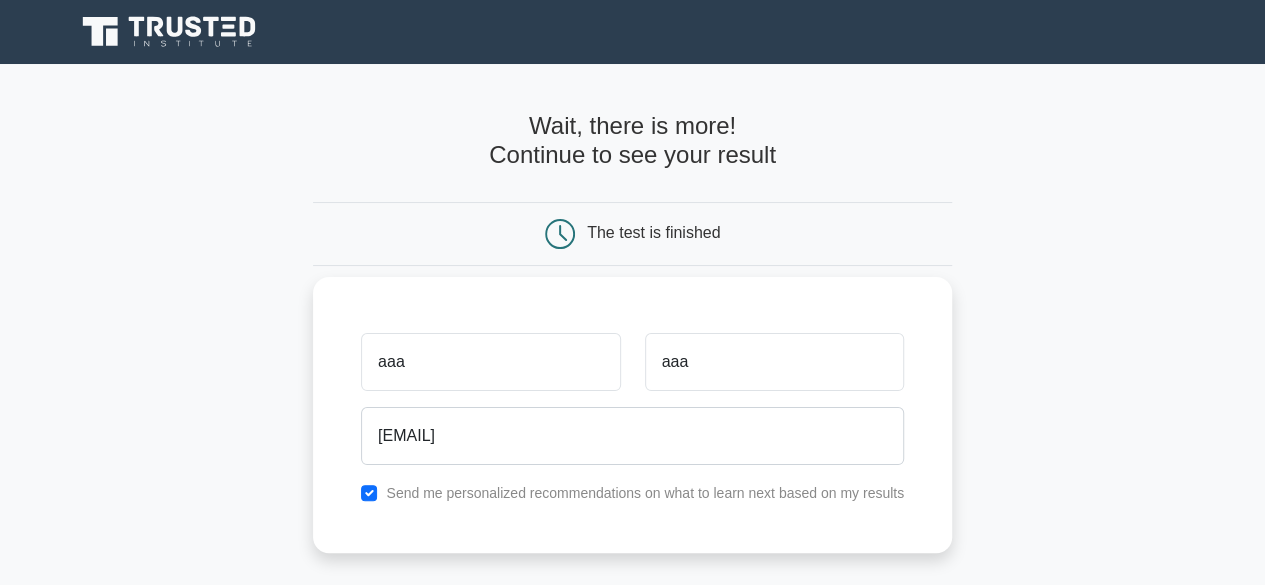 click on "aaa
aaa
[EMAIL]
Send me personalized recommendations on what to learn next based on my results" at bounding box center (632, 415) 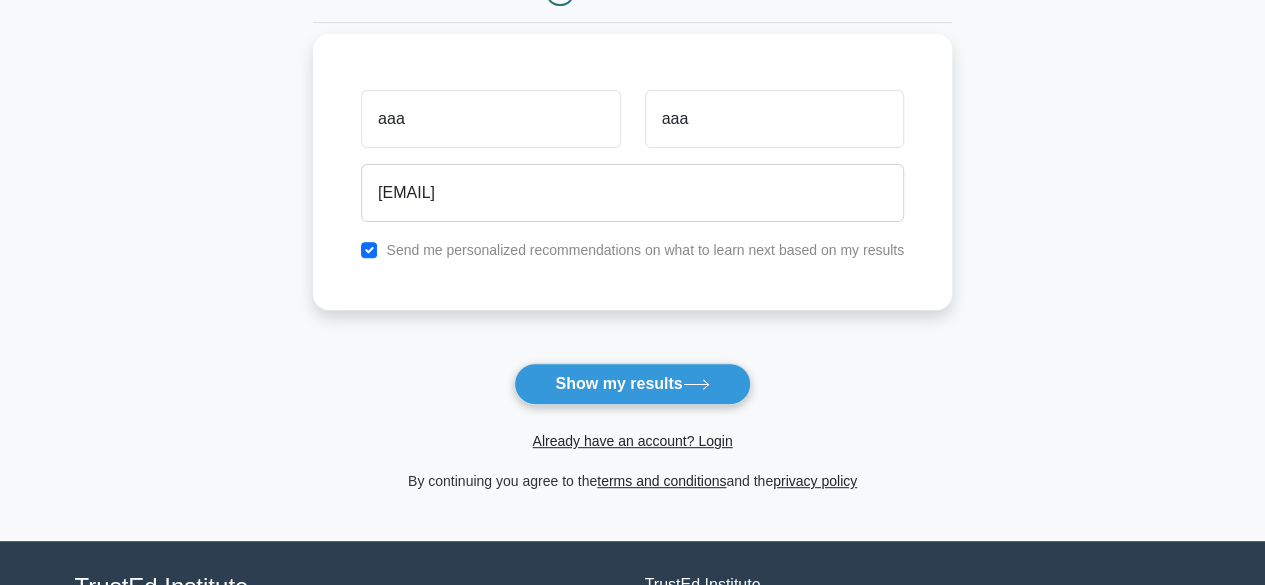 scroll, scrollTop: 280, scrollLeft: 0, axis: vertical 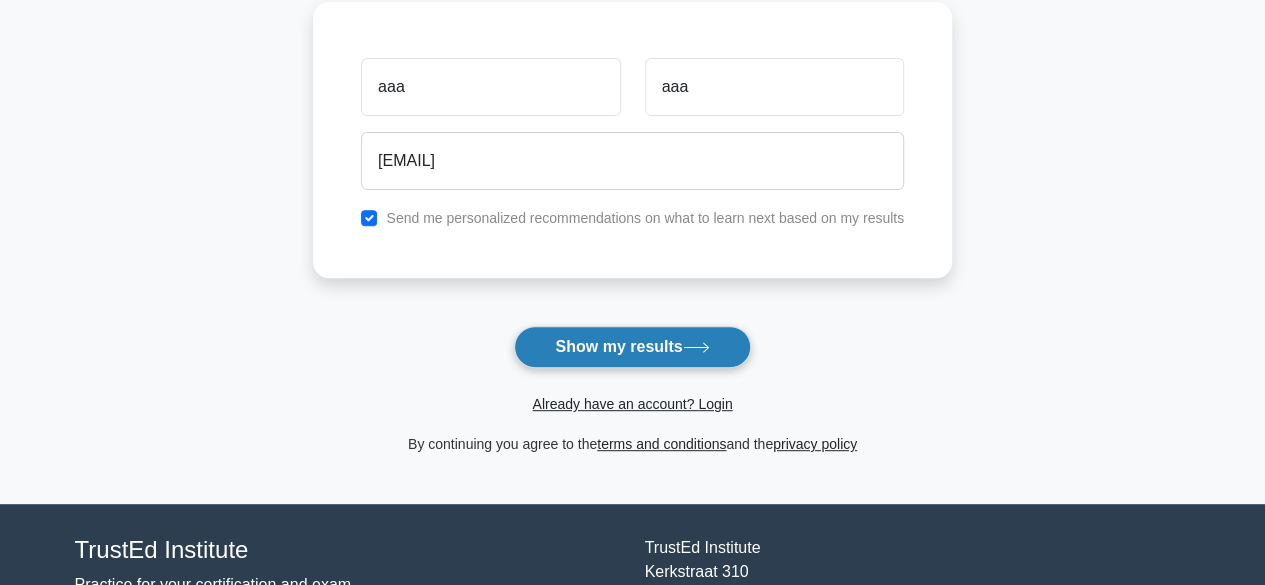 click on "Show my results" at bounding box center (632, 347) 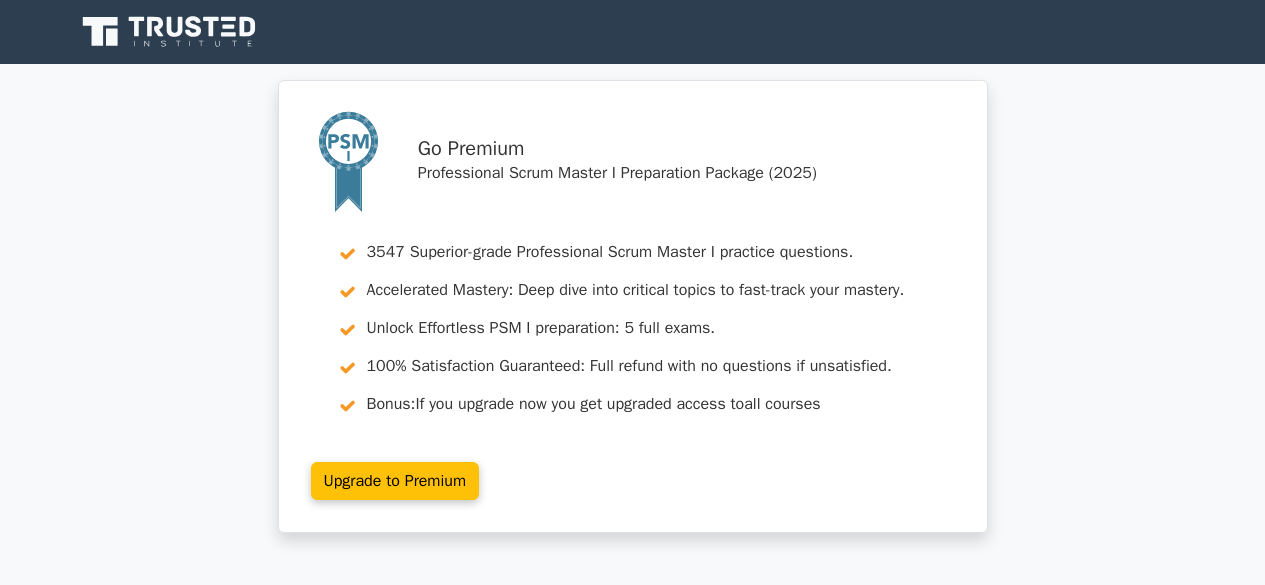 scroll, scrollTop: 0, scrollLeft: 0, axis: both 